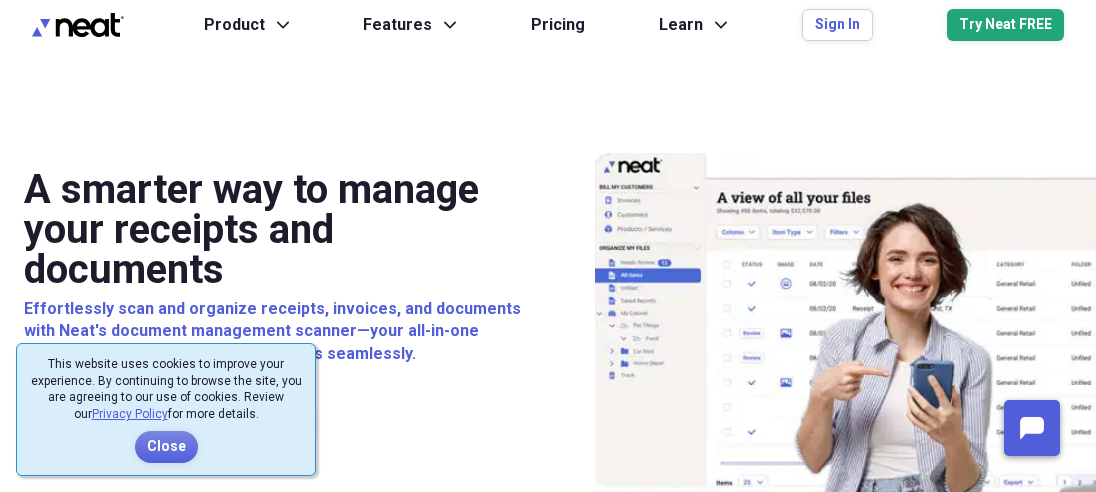 scroll, scrollTop: 0, scrollLeft: 0, axis: both 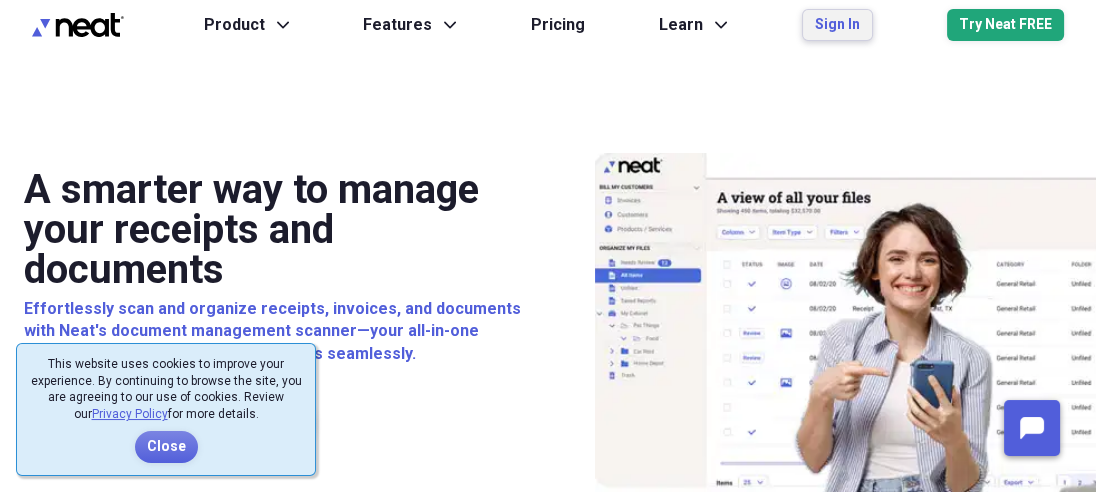 click on "Sign In" at bounding box center [837, 25] 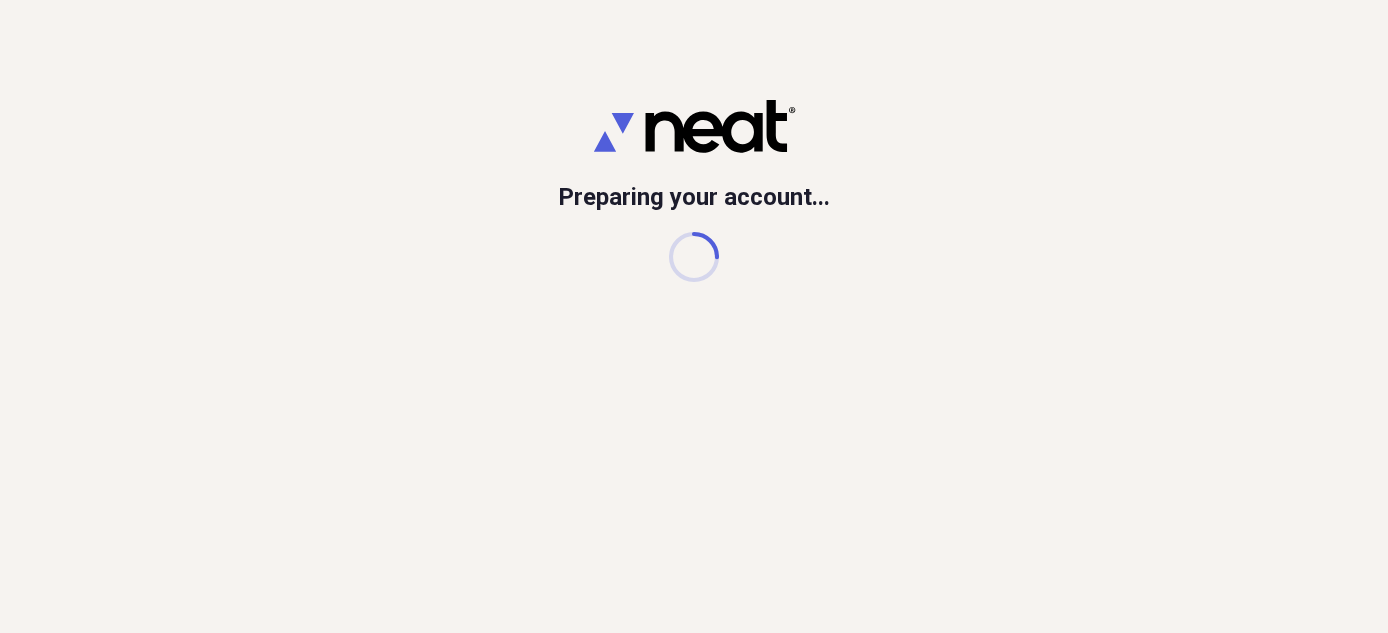 scroll, scrollTop: 0, scrollLeft: 0, axis: both 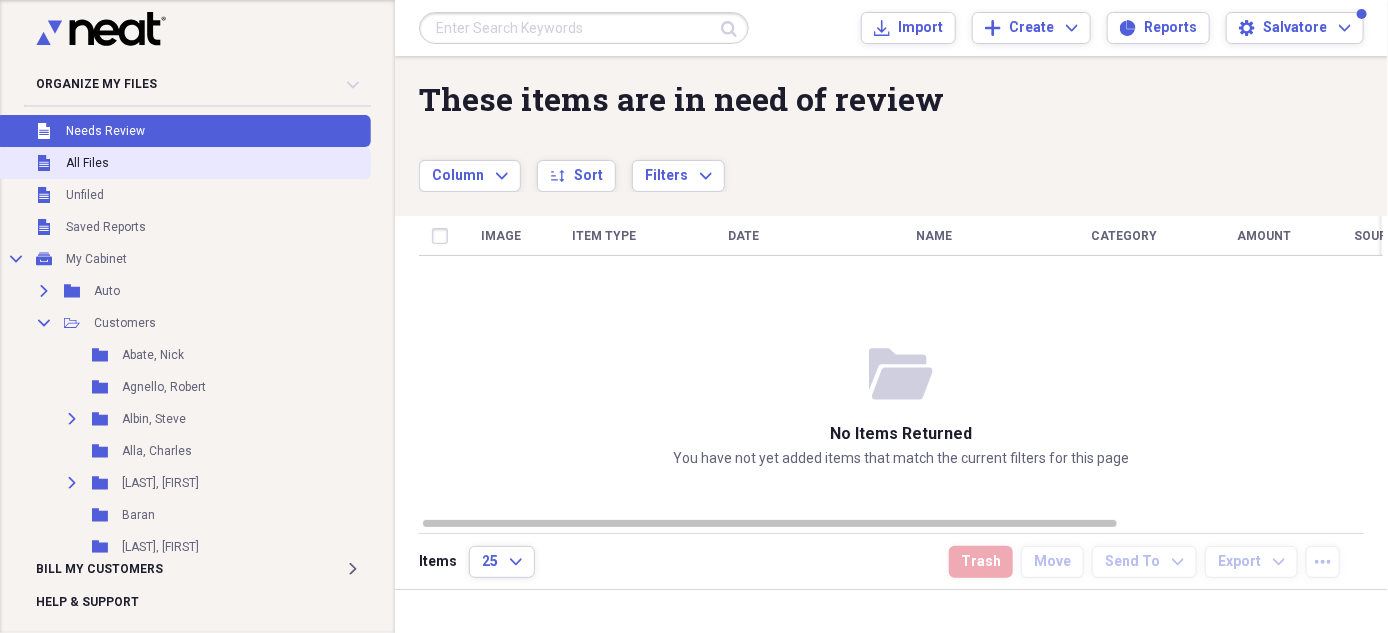 click on "Unfiled All Files" at bounding box center (183, 163) 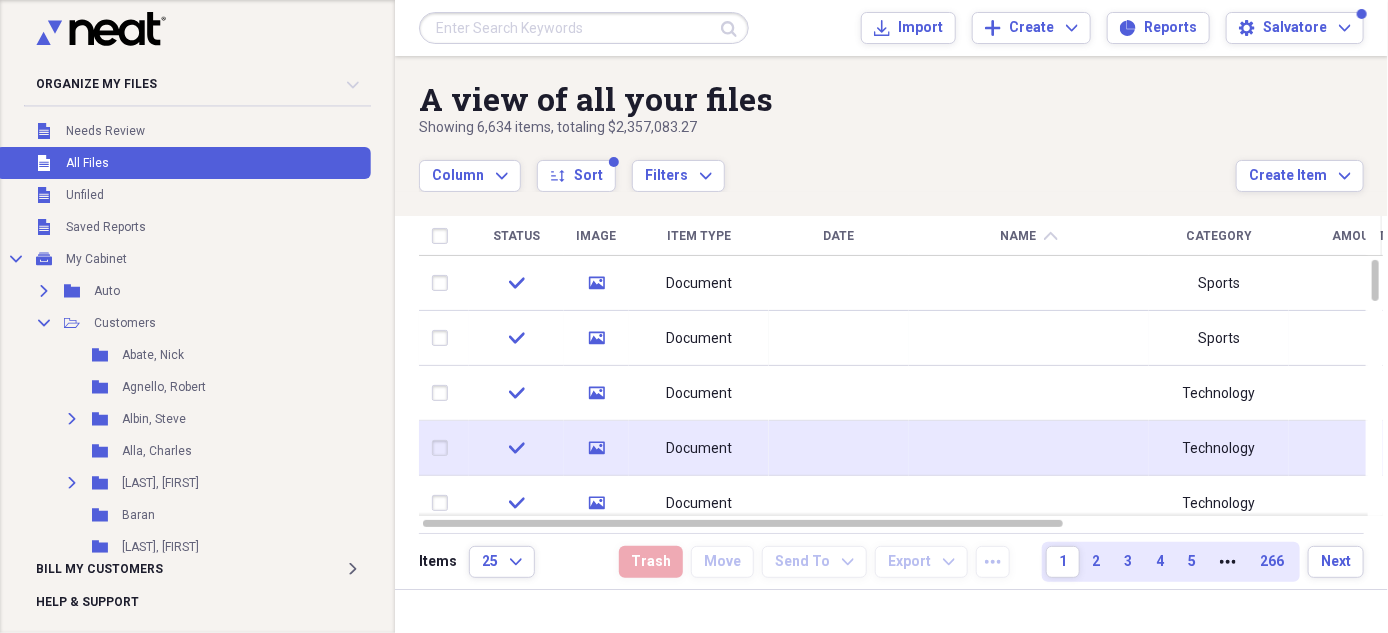 click on "Document" at bounding box center [699, 449] 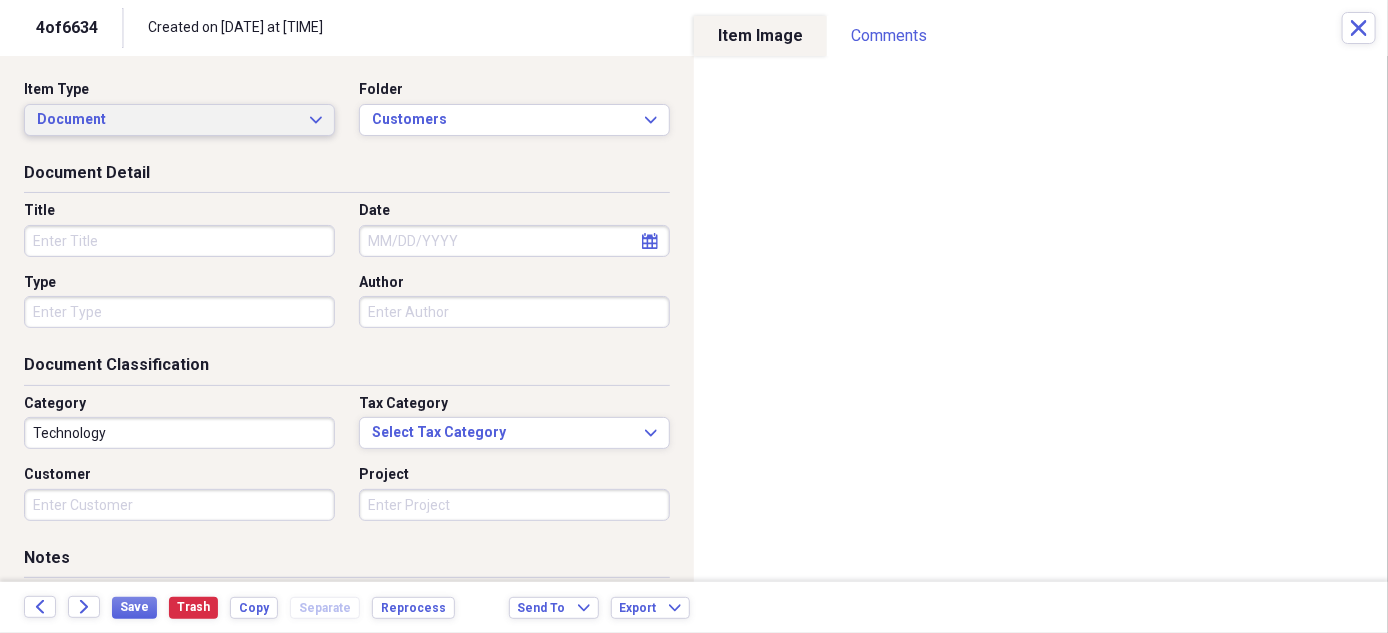 click on "Document Expand" at bounding box center (179, 120) 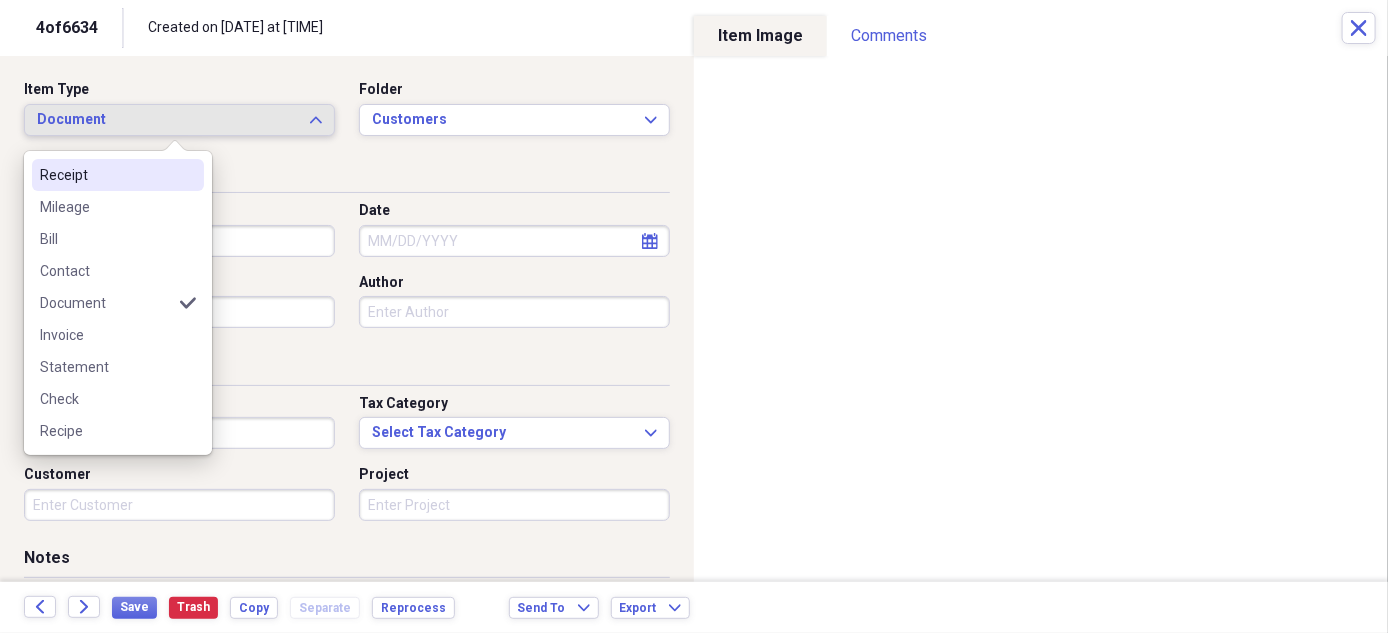 click on "Receipt" at bounding box center [118, 175] 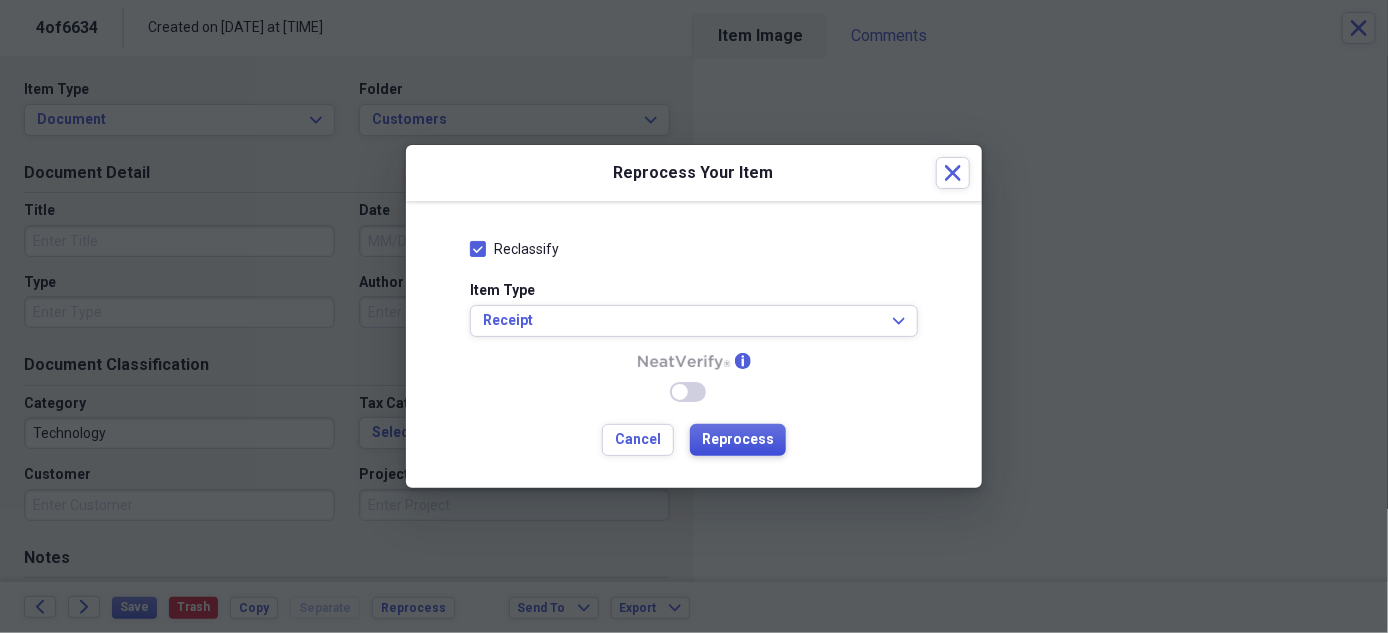 click on "Reprocess" at bounding box center (738, 440) 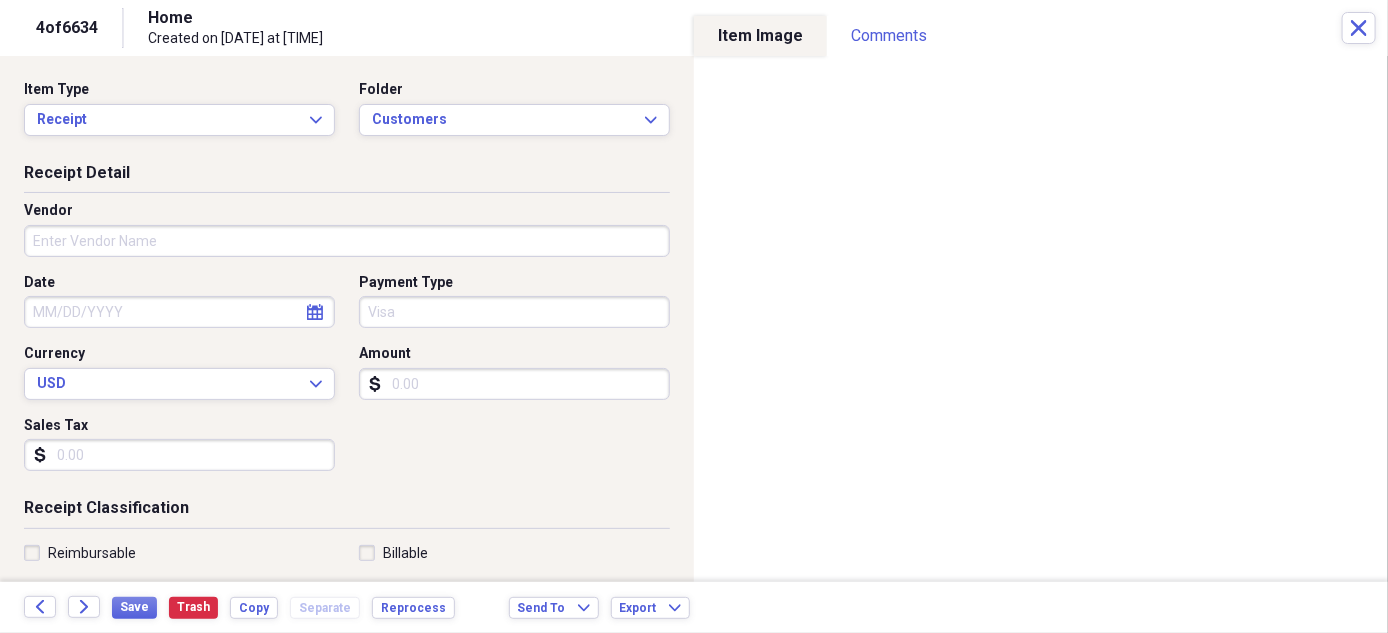 type on "Home" 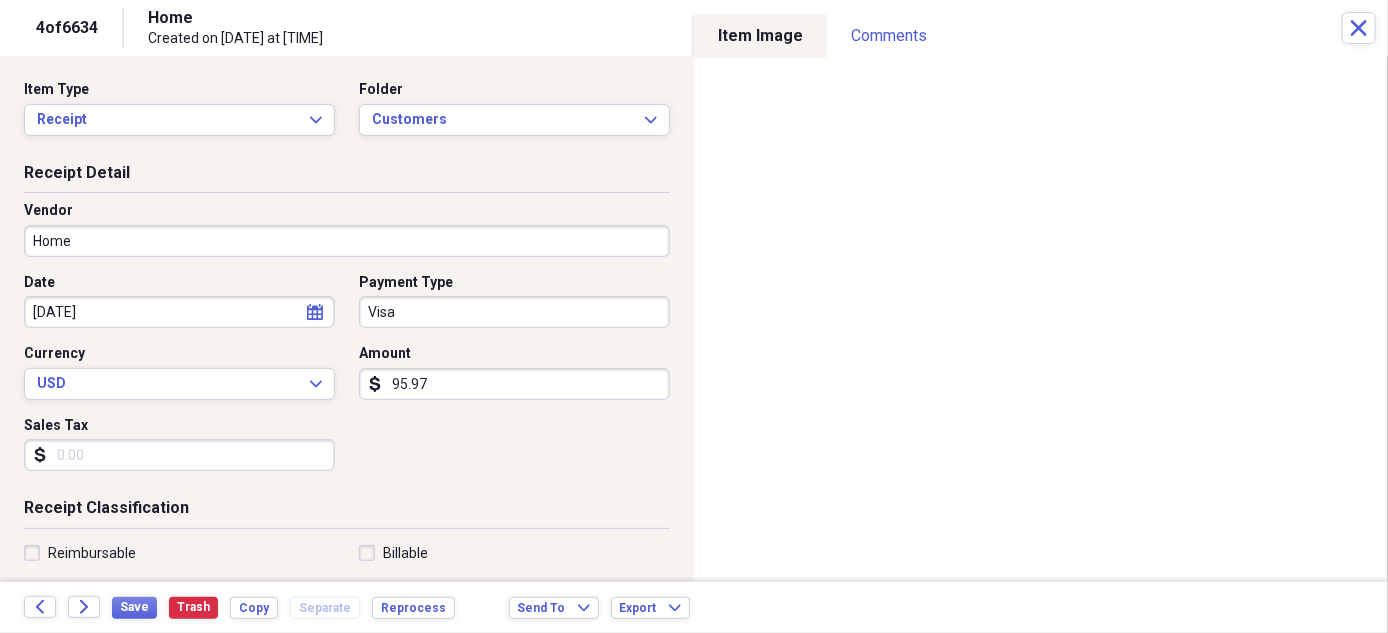 click on "Home" at bounding box center [347, 241] 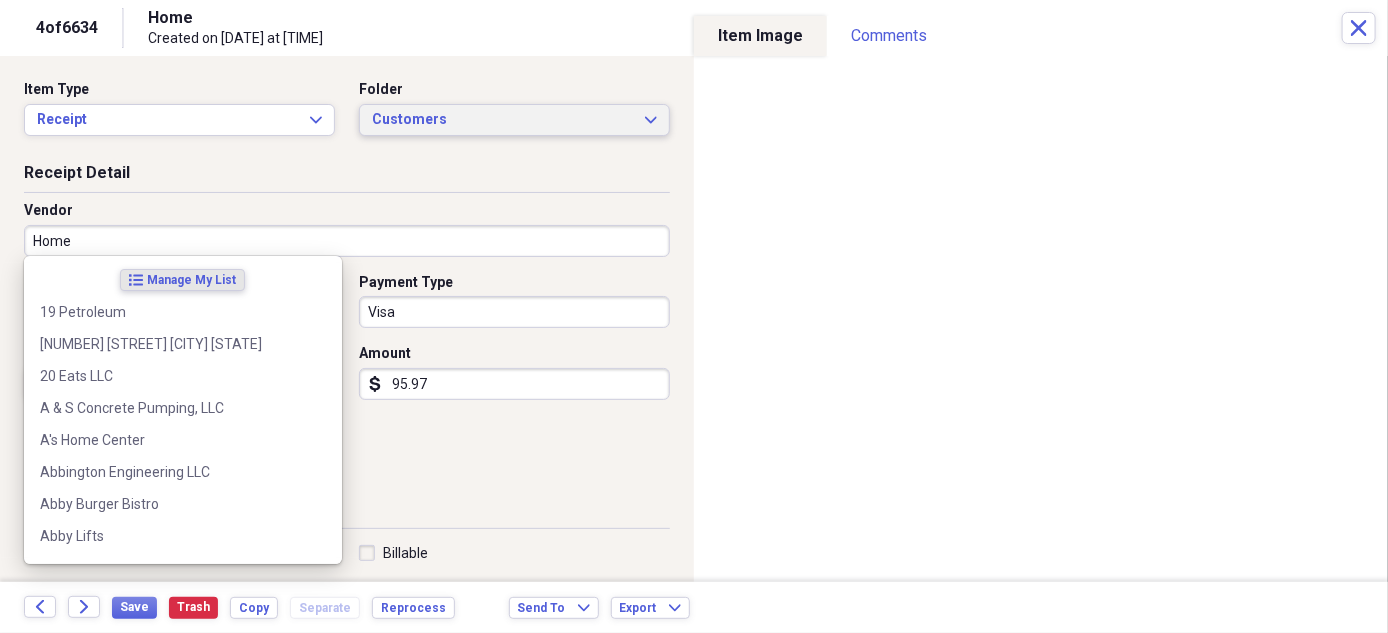 click on "Expand" 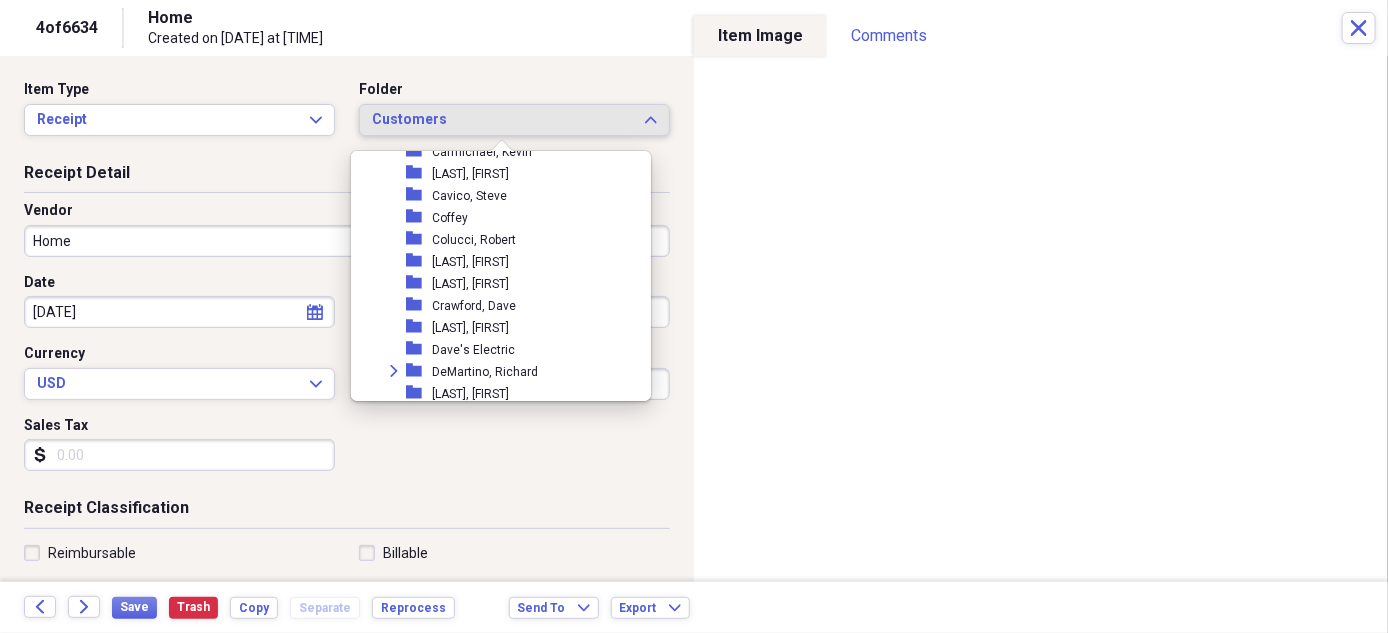 scroll, scrollTop: 450, scrollLeft: 0, axis: vertical 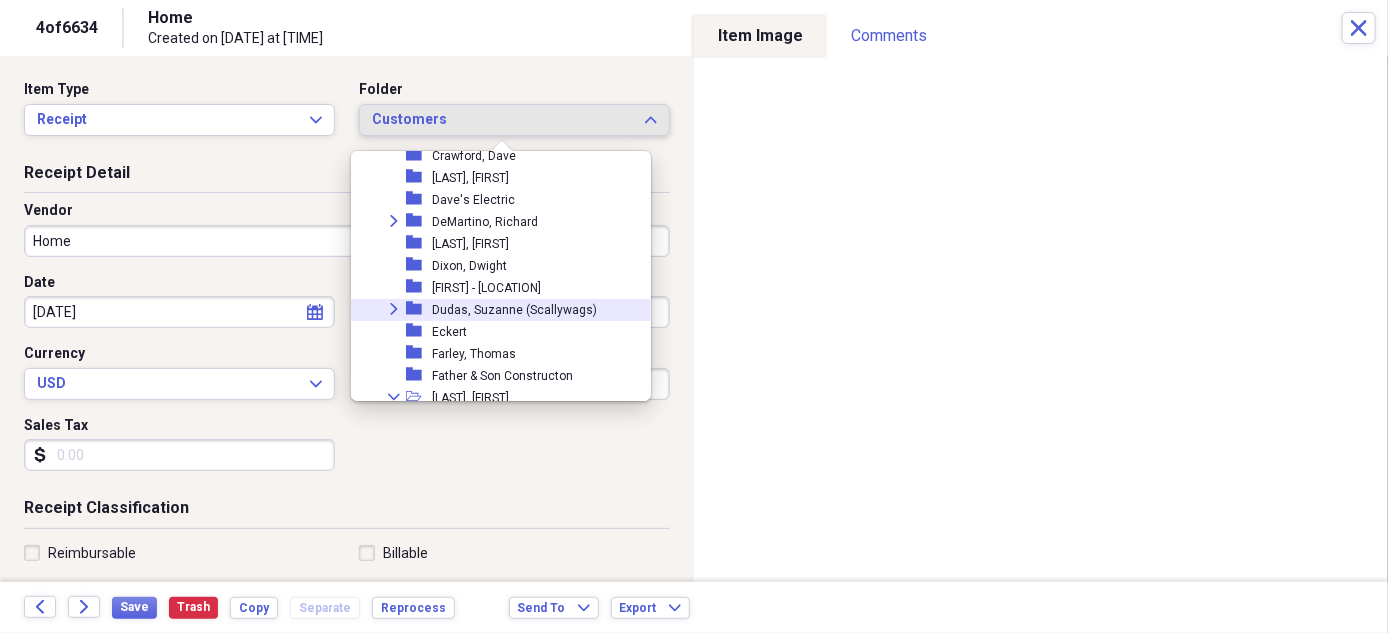 click on "Dudas, Suzanne (Scallywags)" at bounding box center [514, 310] 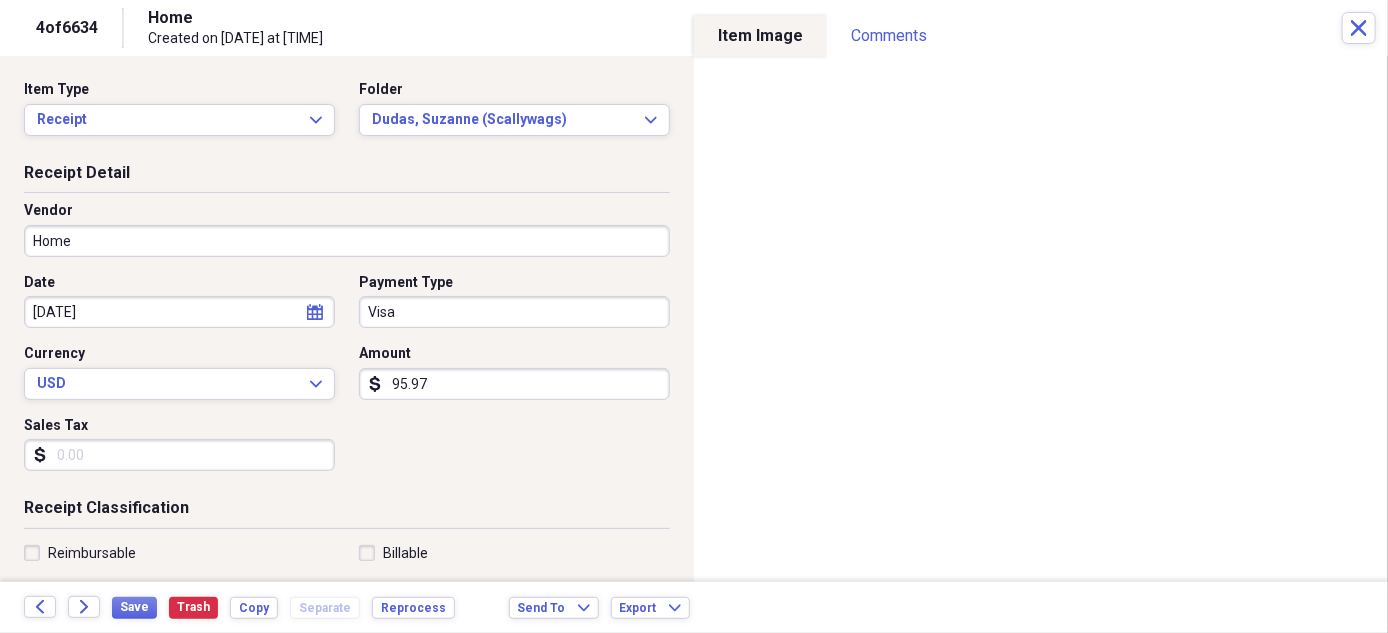 click on "Home" at bounding box center (347, 241) 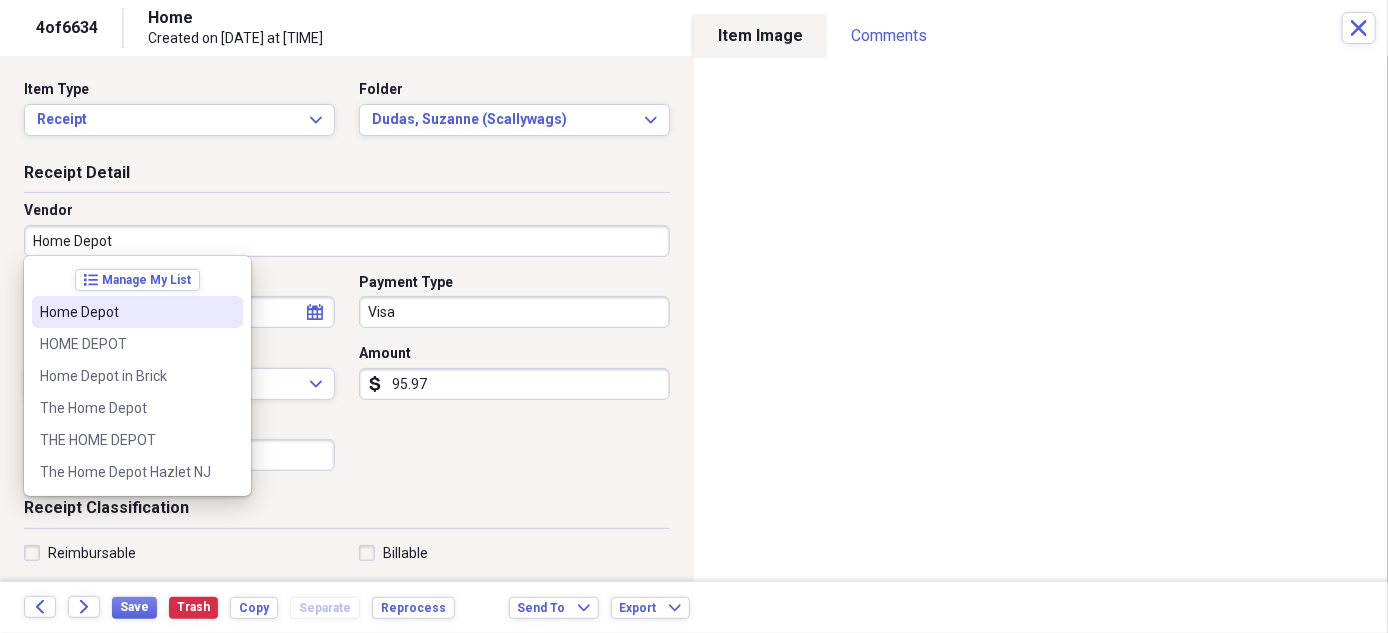 click on "Home Depot" at bounding box center [125, 312] 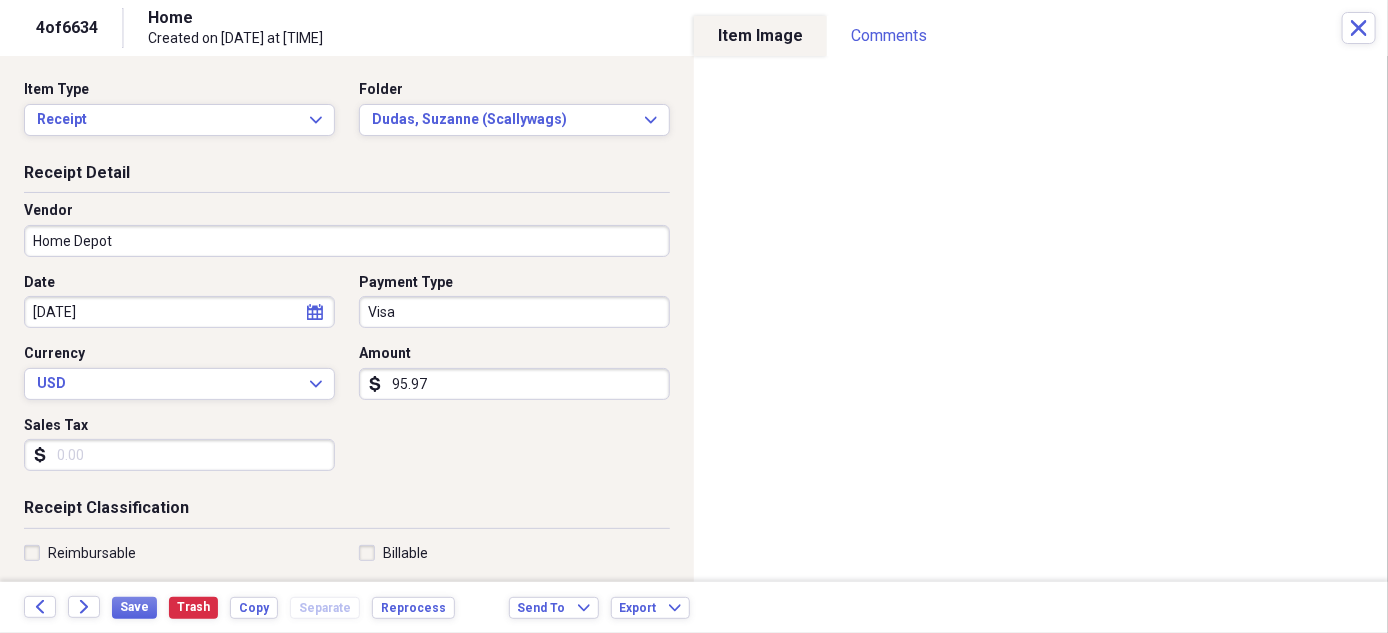 click on "Sales Tax" at bounding box center (179, 455) 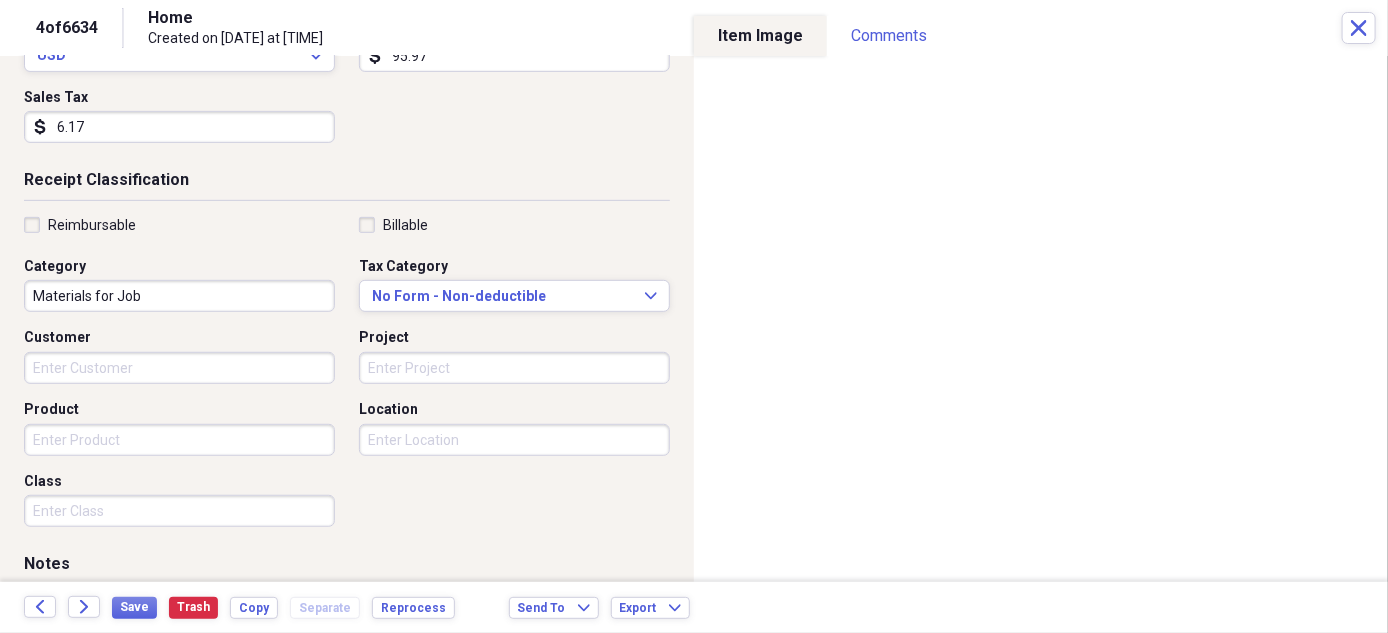 scroll, scrollTop: 350, scrollLeft: 0, axis: vertical 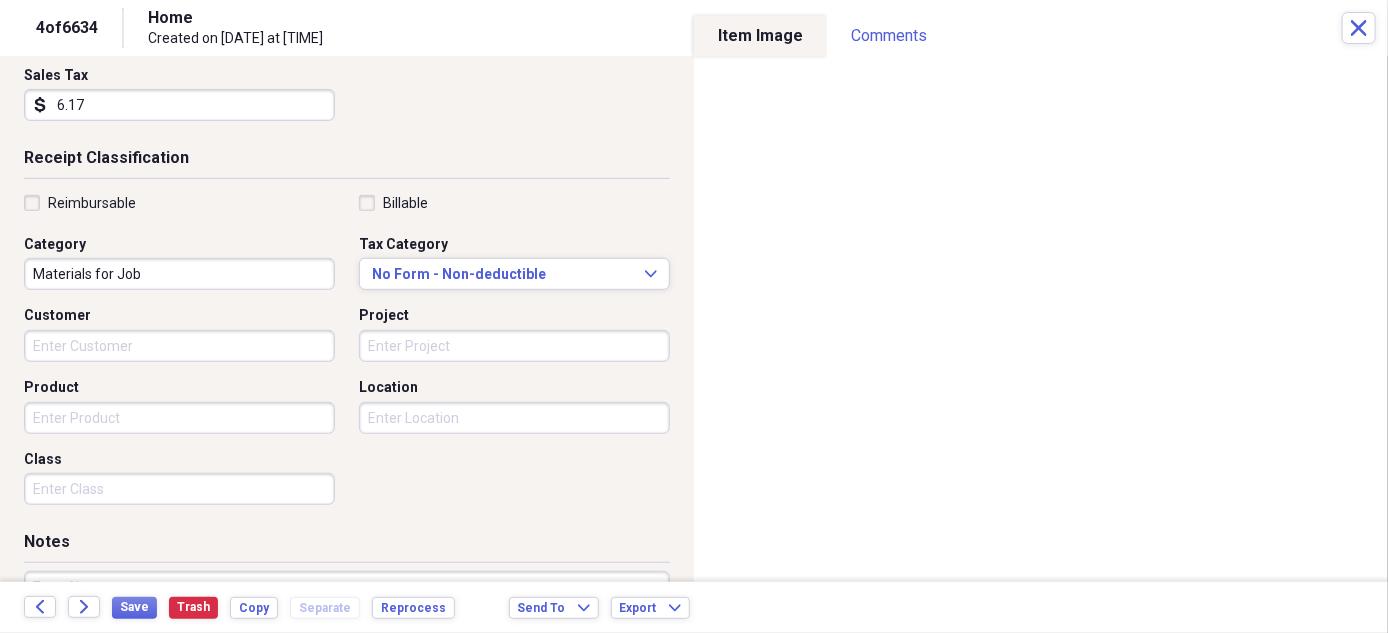 type on "6.17" 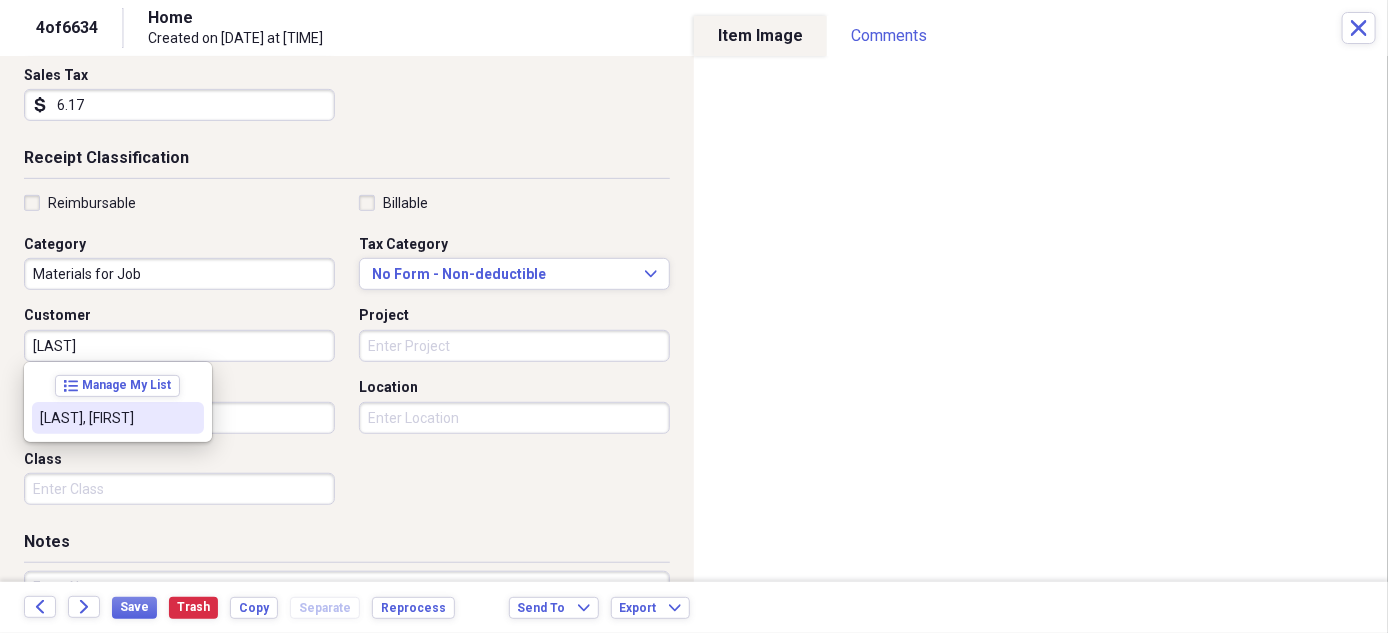 click on "[LAST], [FIRST]" at bounding box center [118, 418] 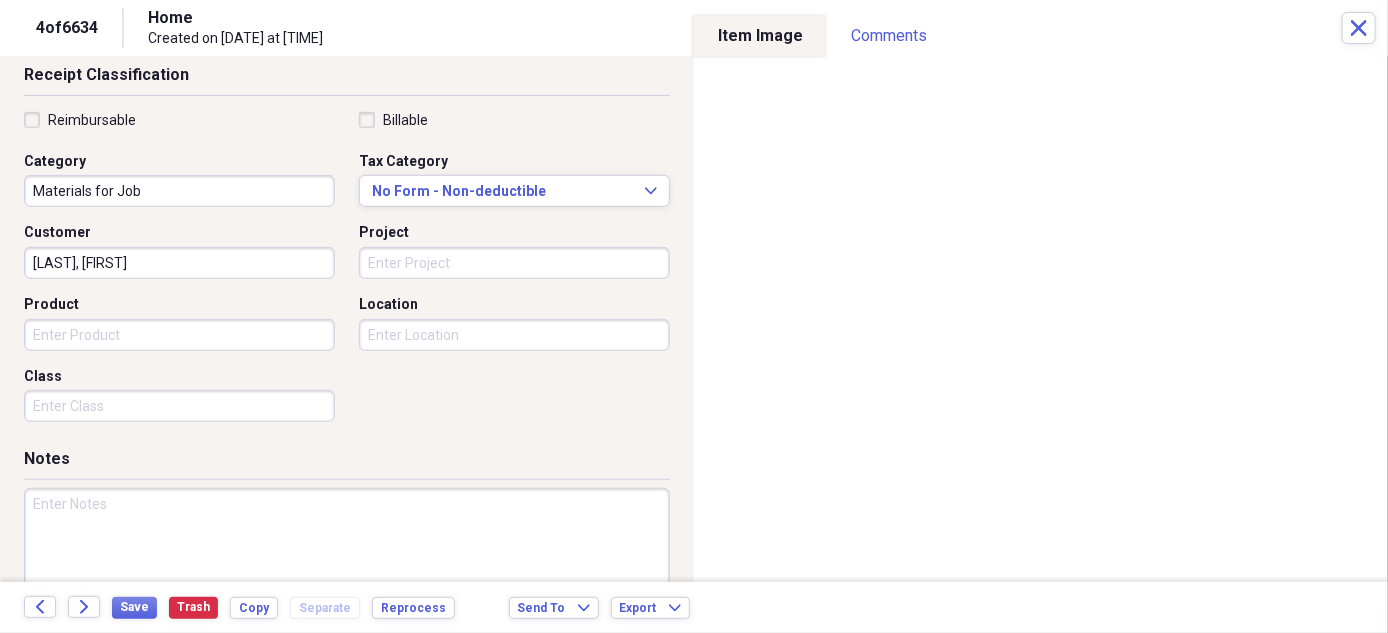 scroll, scrollTop: 493, scrollLeft: 0, axis: vertical 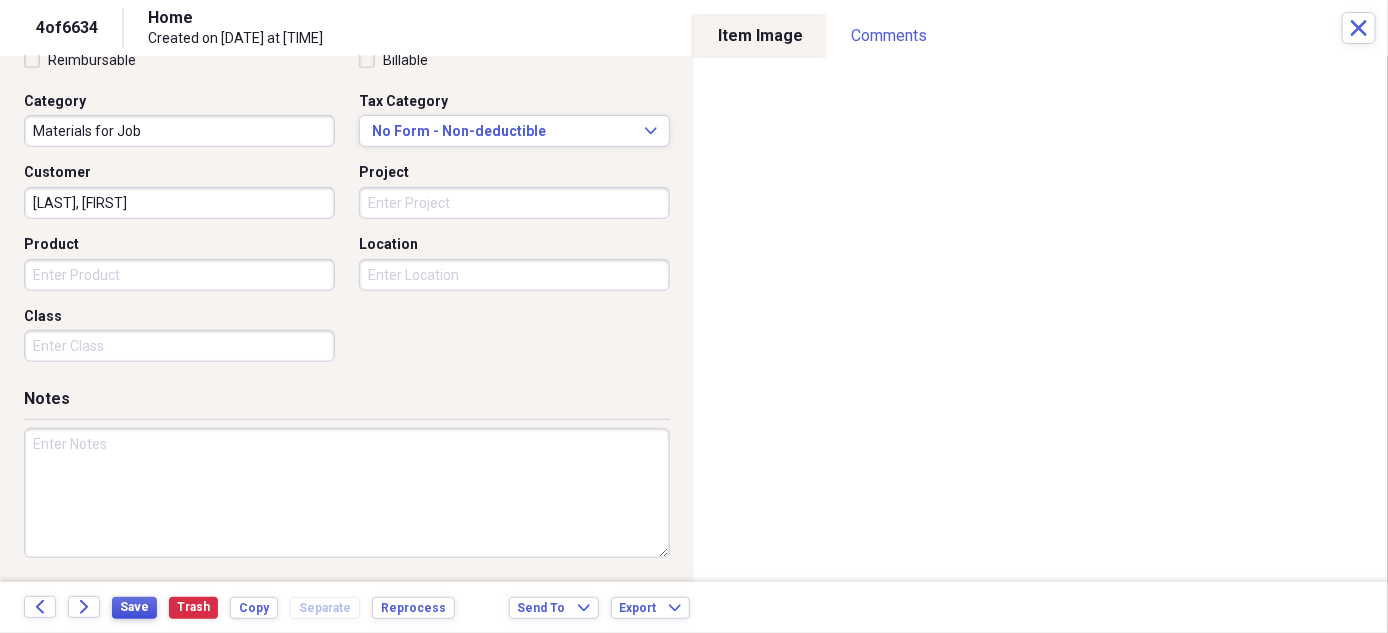 click on "Save" at bounding box center (134, 608) 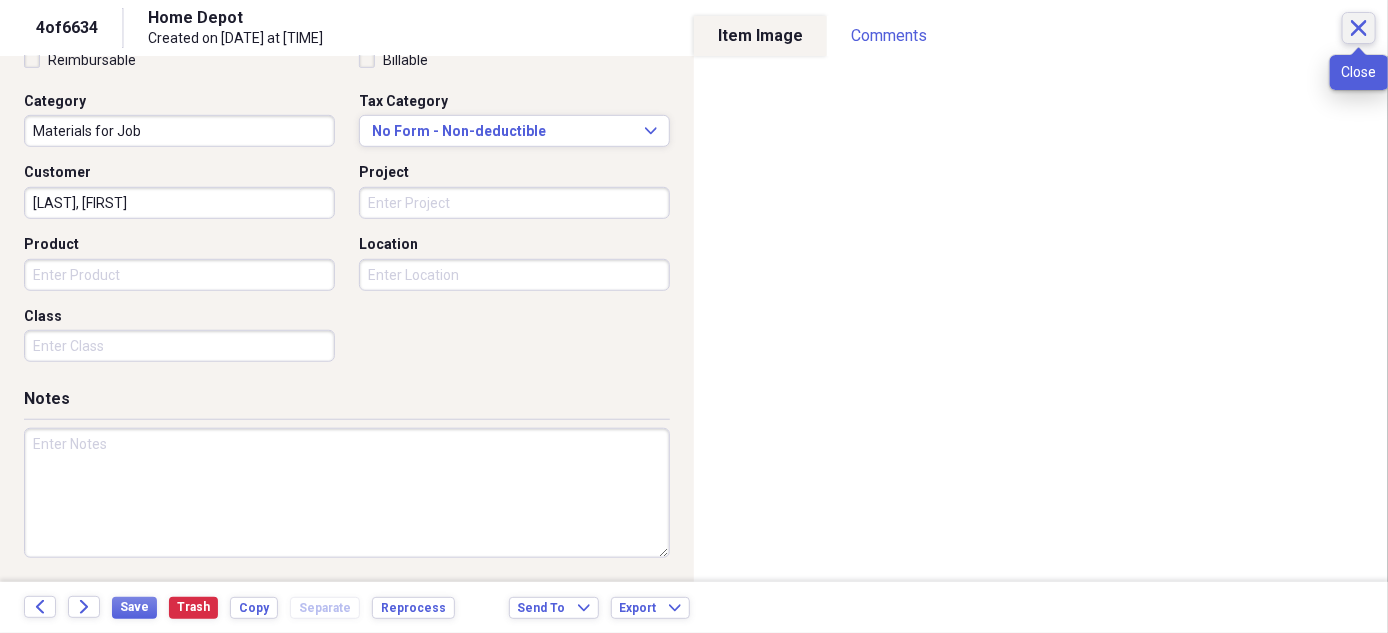 click 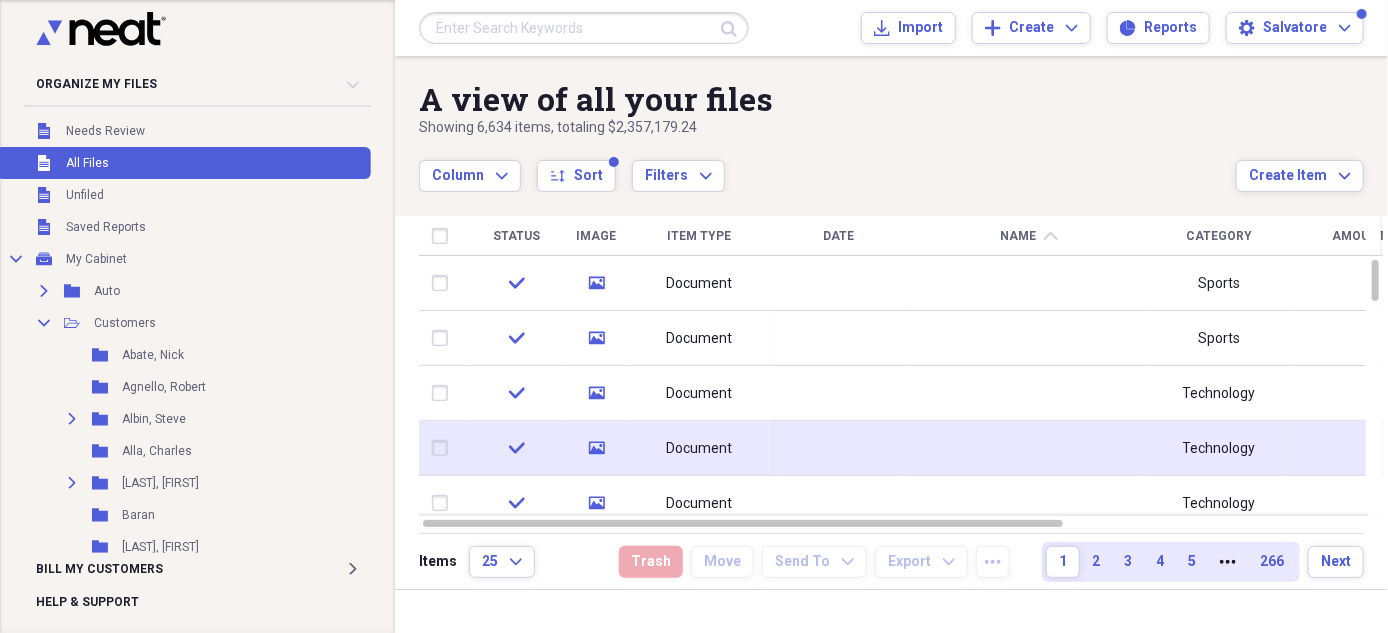 click on "Document" at bounding box center (699, 449) 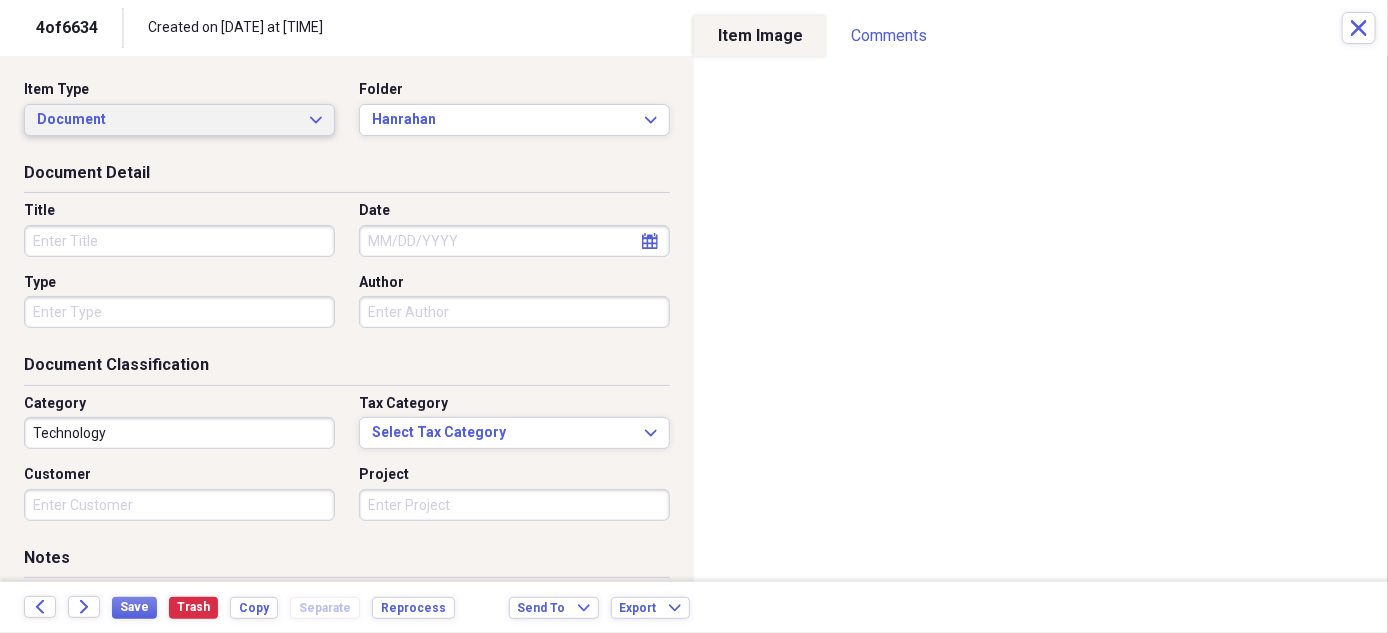 click on "Document Expand" at bounding box center [179, 120] 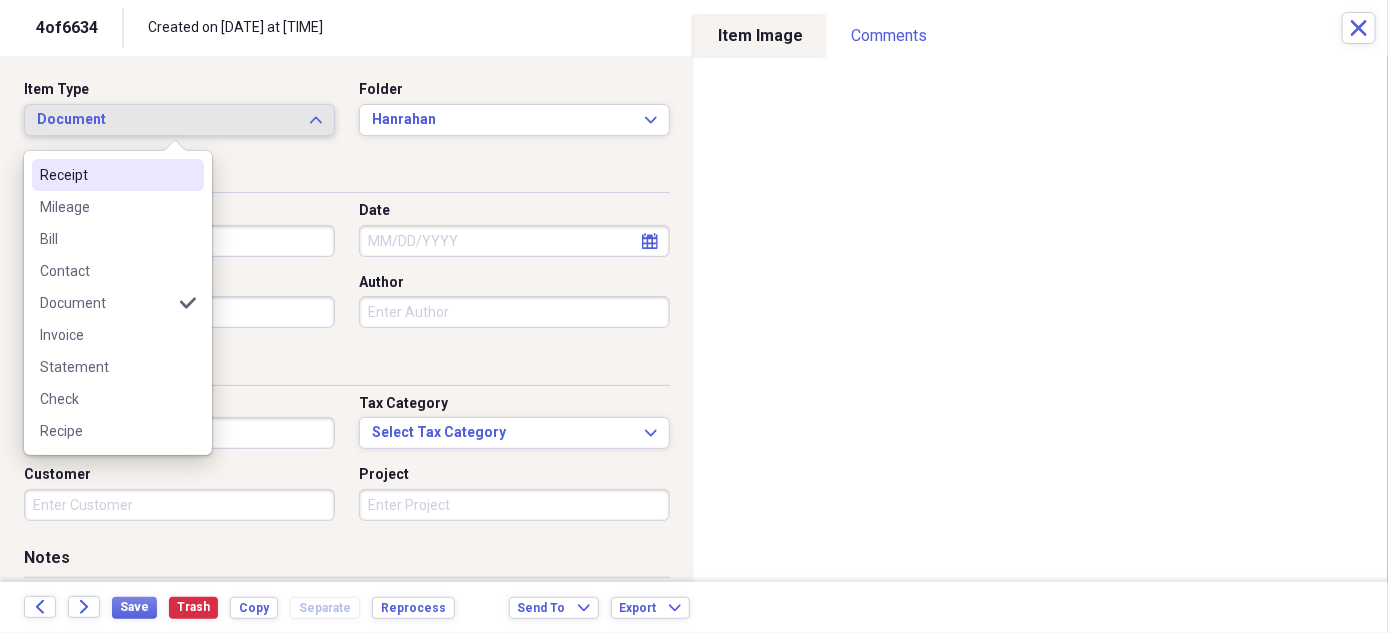 click on "Receipt" at bounding box center [106, 175] 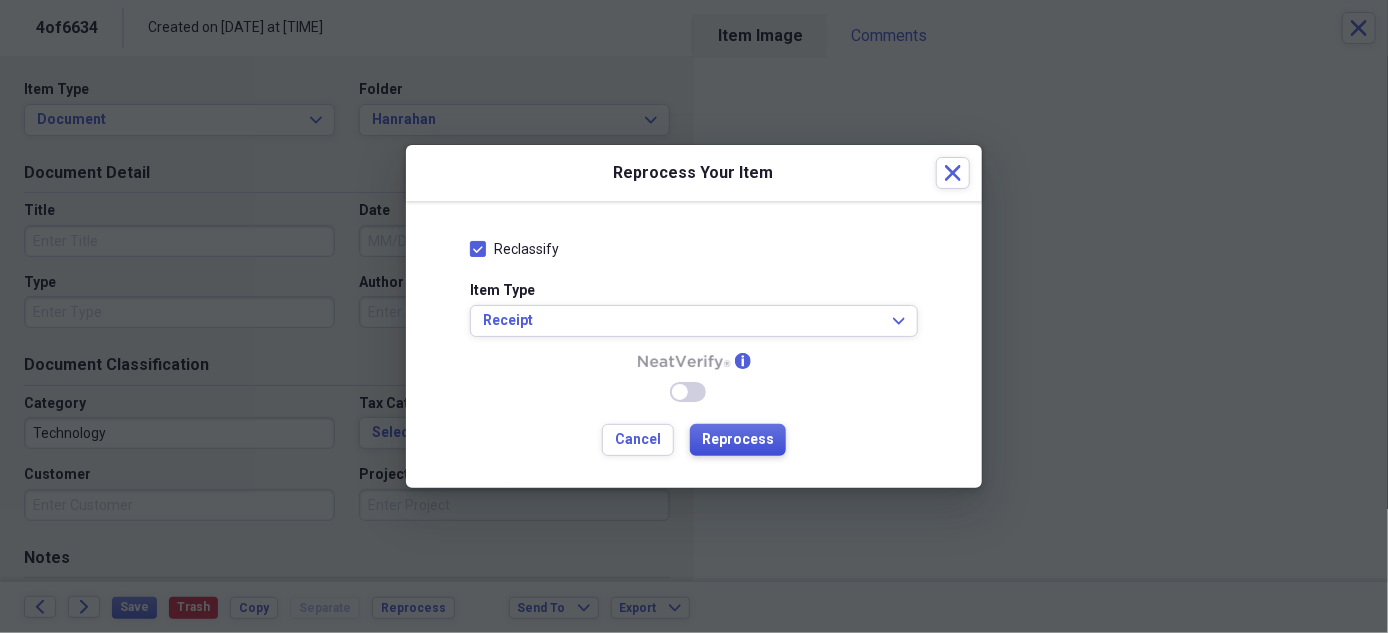 click on "Reprocess" at bounding box center [738, 440] 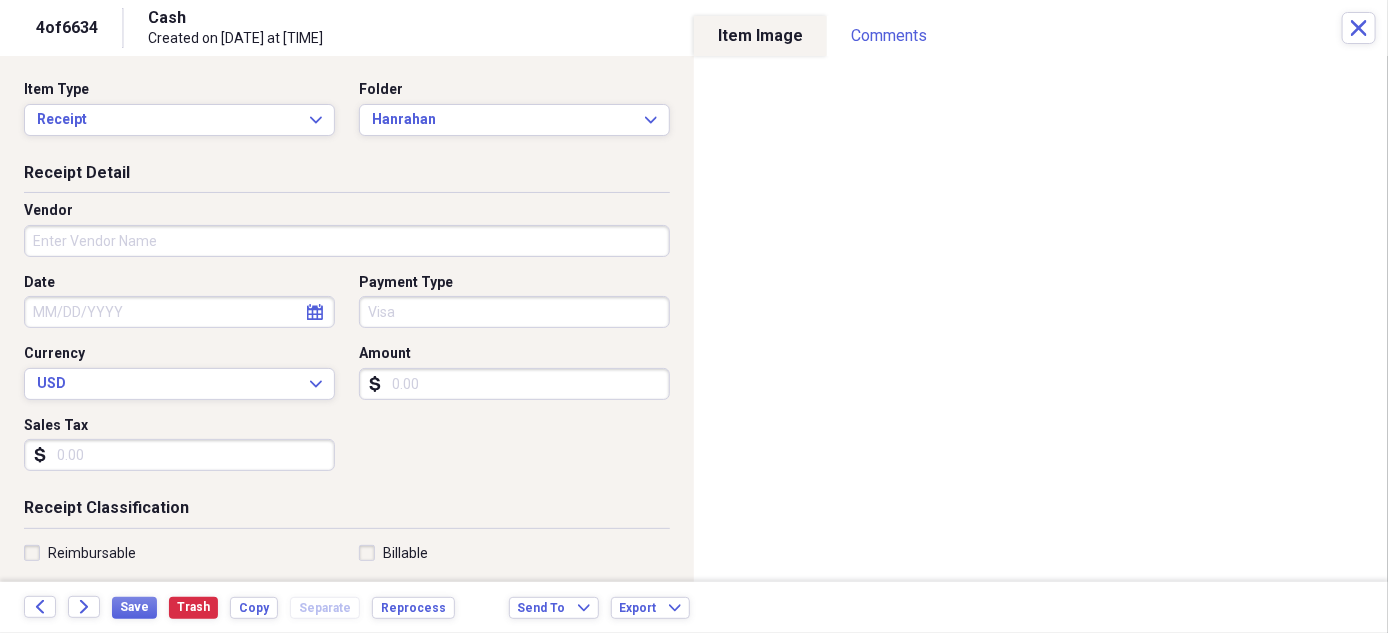 type on "Cash" 